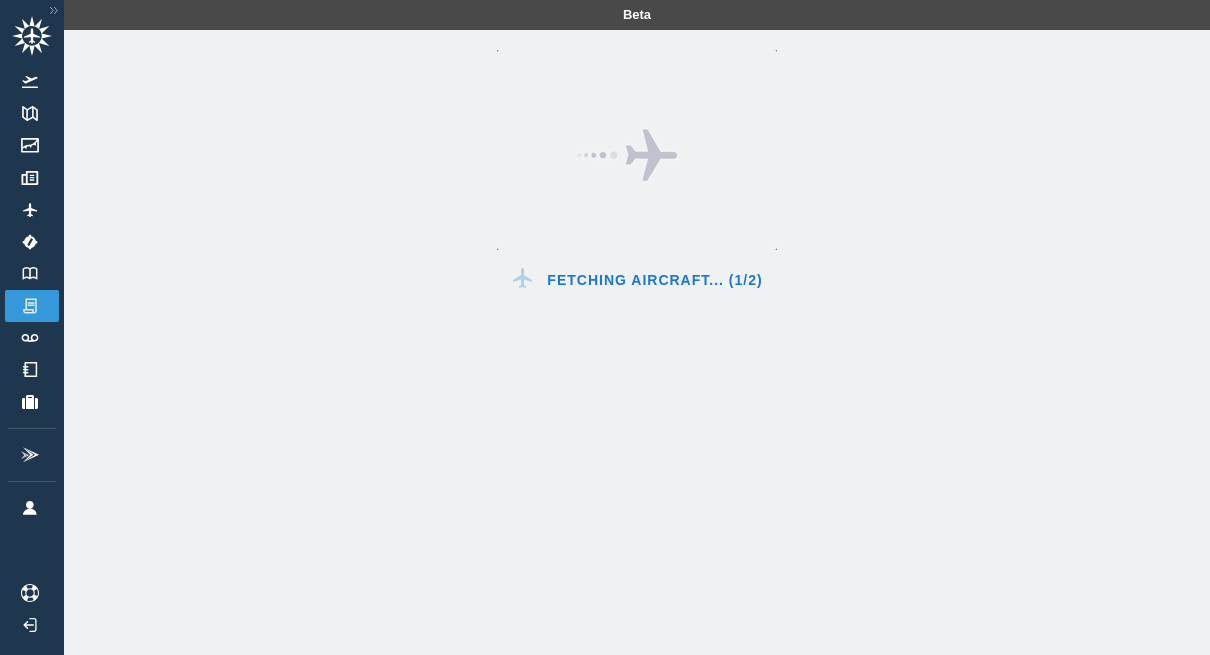 scroll, scrollTop: 0, scrollLeft: 0, axis: both 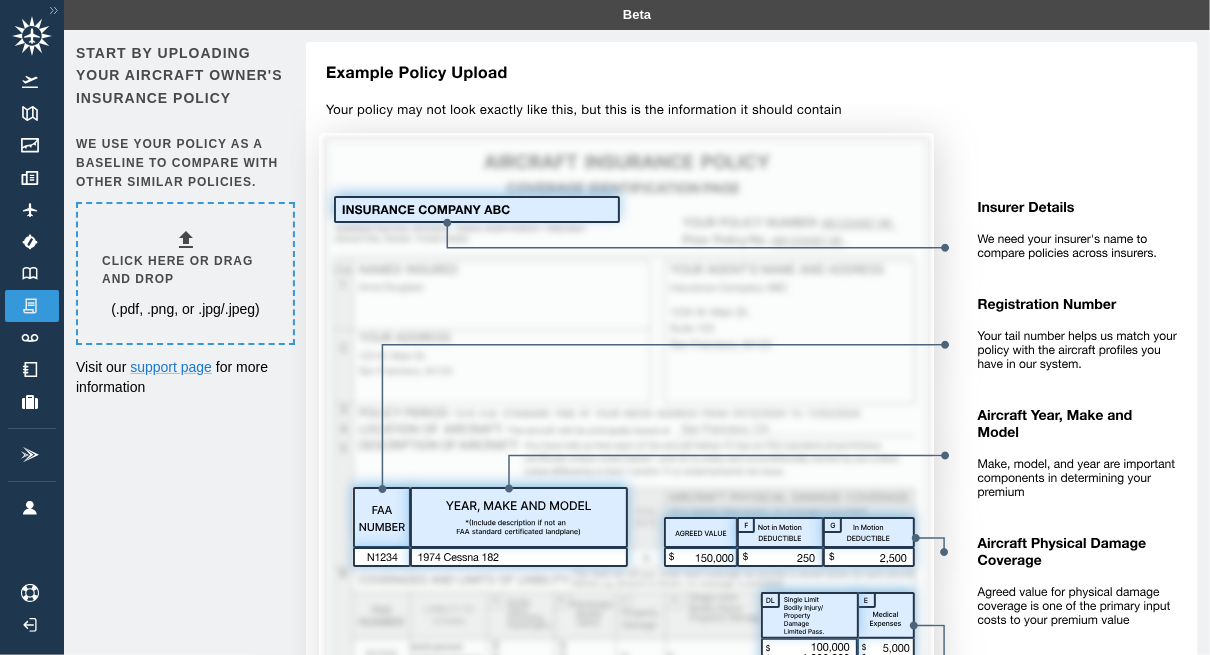 click on "Click here or drag and drop" at bounding box center [185, 271] 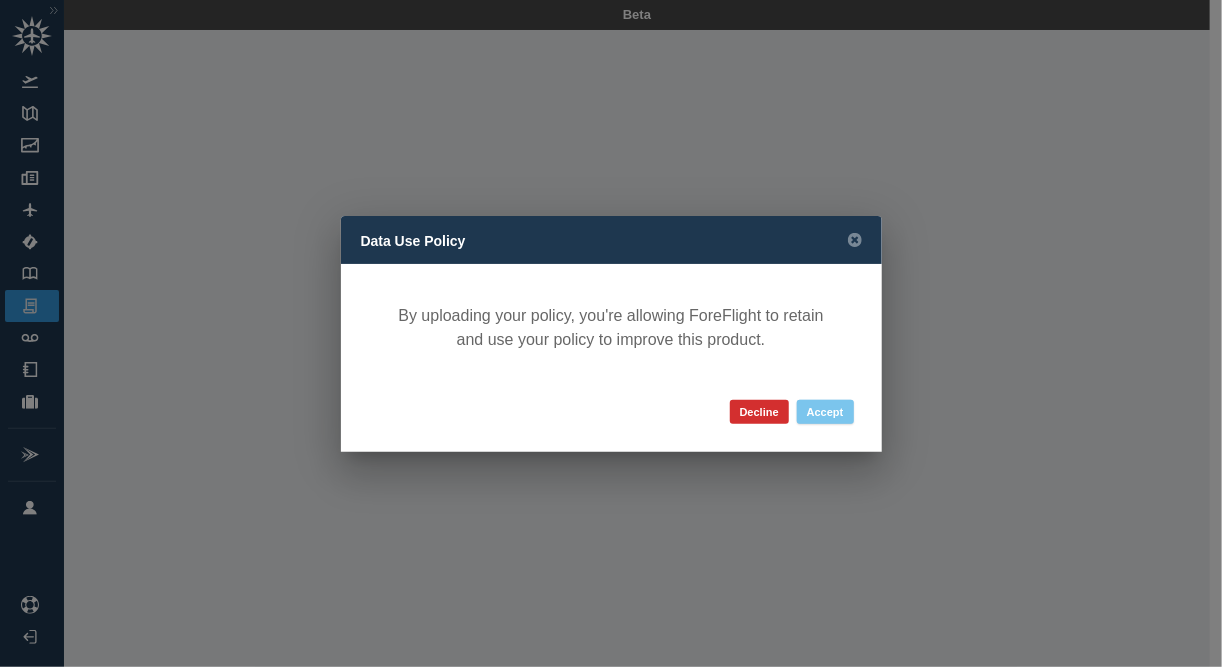 click on "Accept" at bounding box center (825, 412) 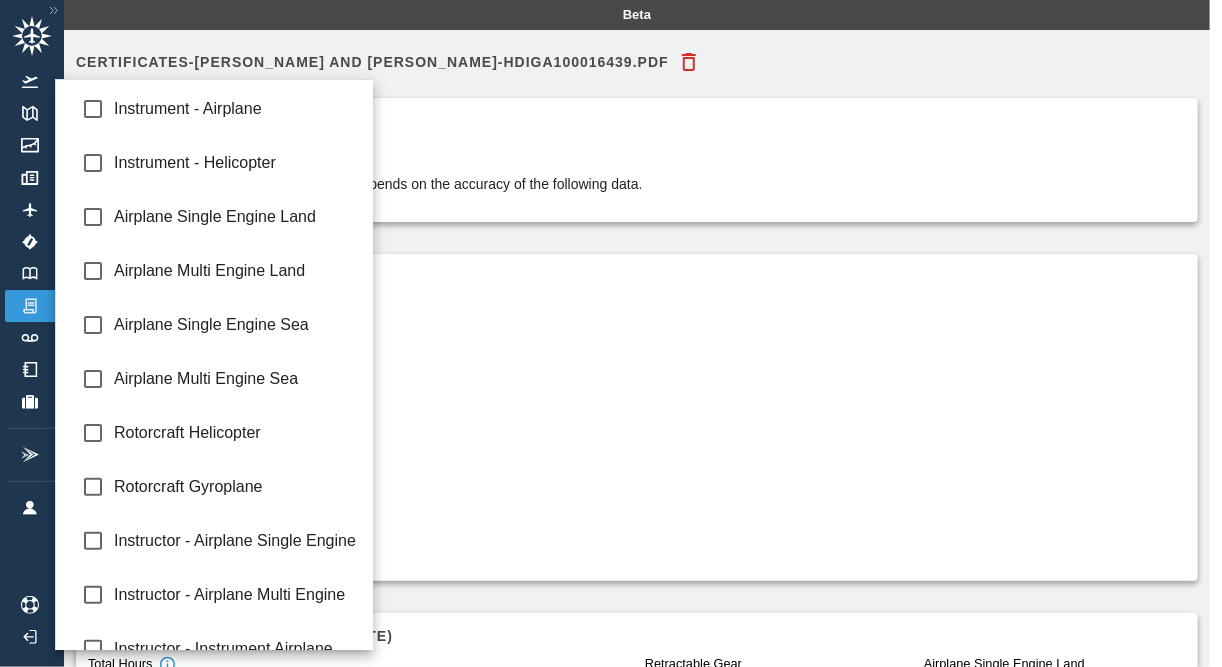 click on "Beta Certificates-[PERSON_NAME] AND [PERSON_NAME]-HDIGA100016439.pdf Confirm your flying data The accuracy of your premium estimate depends on the accuracy of the following data. Certificates & Ratings Private Pilot Ratings ​ Exclude Certificate Add Additional Certificate Your hours (at the time of quote) Total Hours *** hours Make and Model ​ Retractable Gear * hours Airplane Single Engine Land *** hours Airplane Multi Engine Land * hours Airplane Single Engine Sea * hours Airplane Multi Engine Sea * hours Select Make and Model
Instrument - Airplane Instrument - Helicopter Airplane Single Engine Land Airplane Multi Engine Land Airplane Single Engine Sea Airplane Multi Engine Sea Rotorcraft Helicopter Rotorcraft Gyroplane Instructor - Airplane Single Engine Instructor - Airplane Multi Engine" at bounding box center [611, 333] 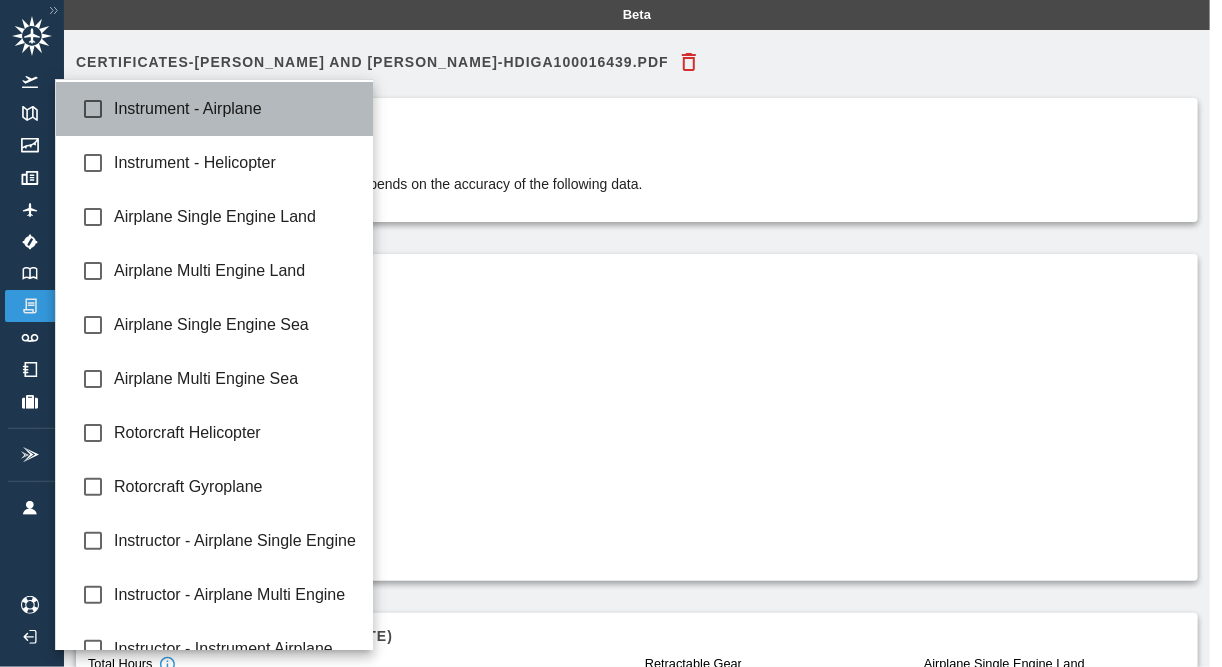 click on "Instrument - Airplane" at bounding box center (236, 109) 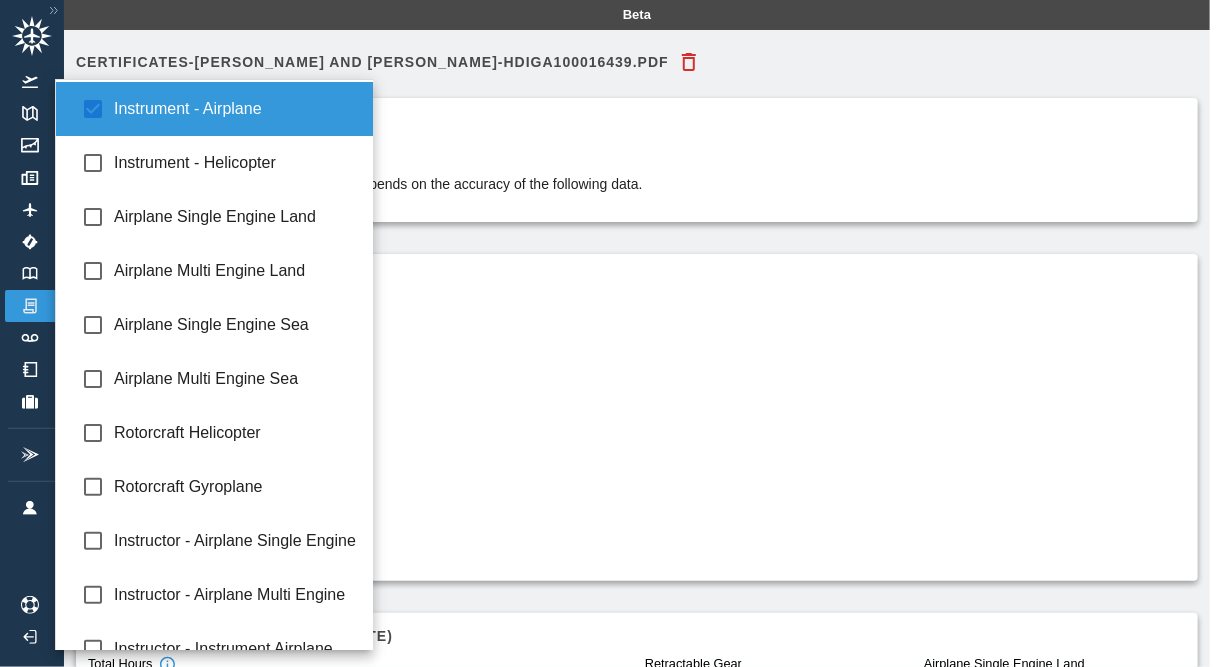click at bounding box center [611, 333] 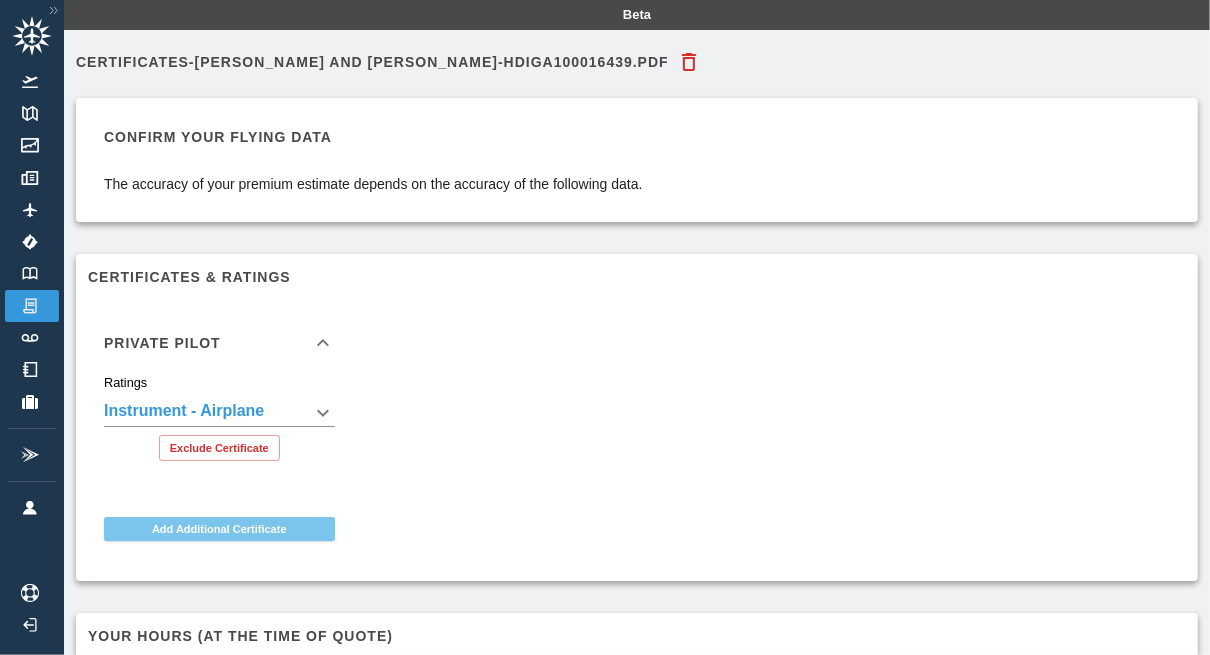 click on "Add Additional Certificate" at bounding box center [219, 529] 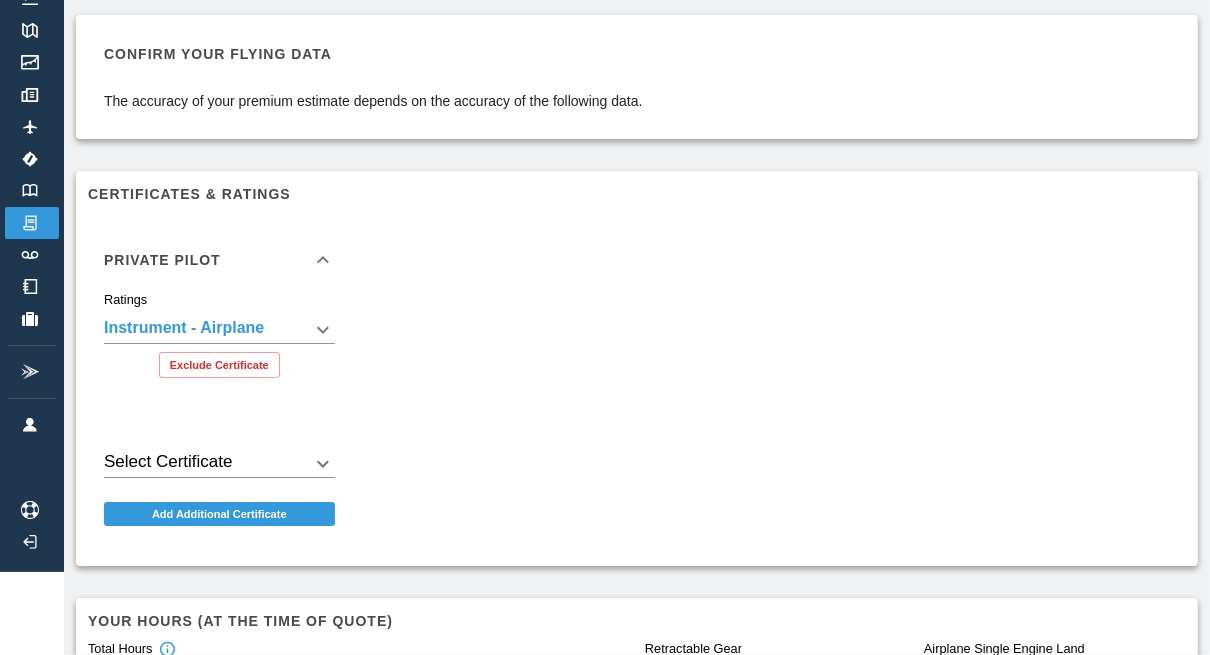 scroll, scrollTop: 83, scrollLeft: 1, axis: both 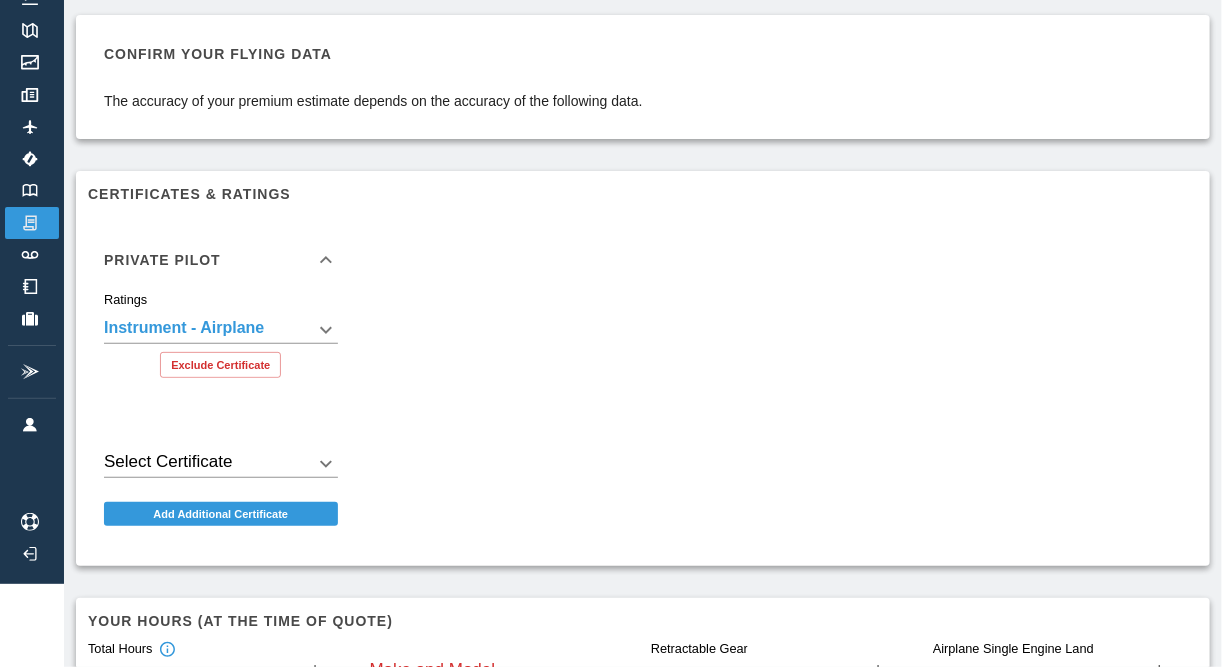 click on "**********" at bounding box center (611, 250) 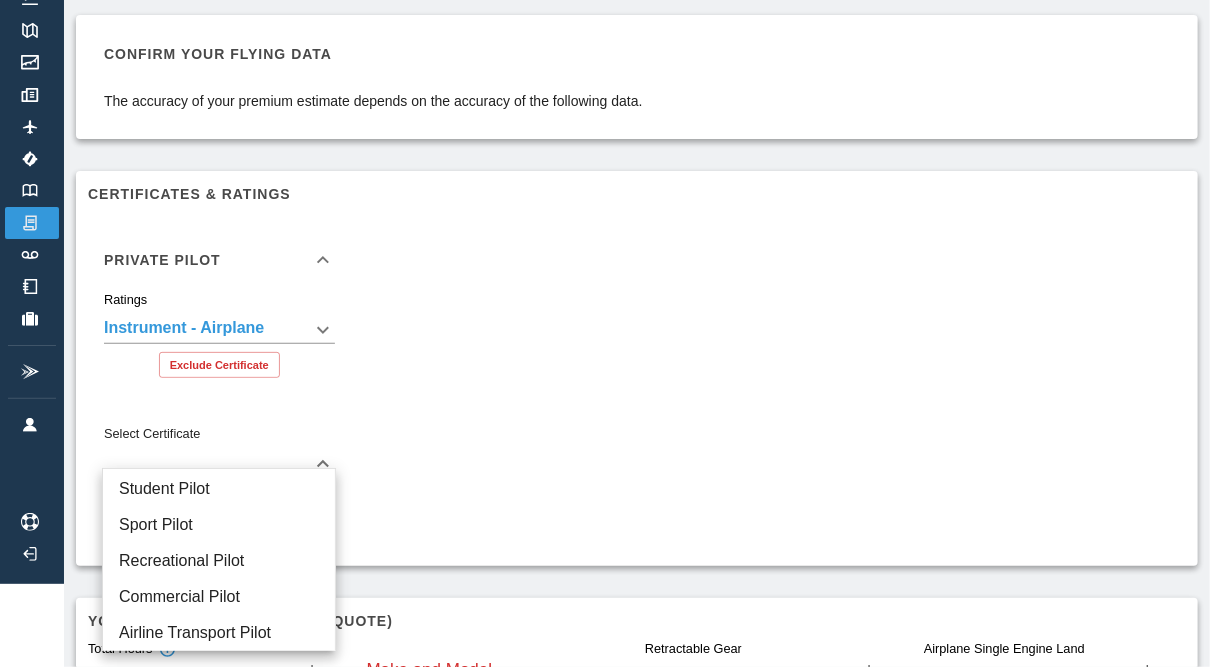 click at bounding box center (611, 333) 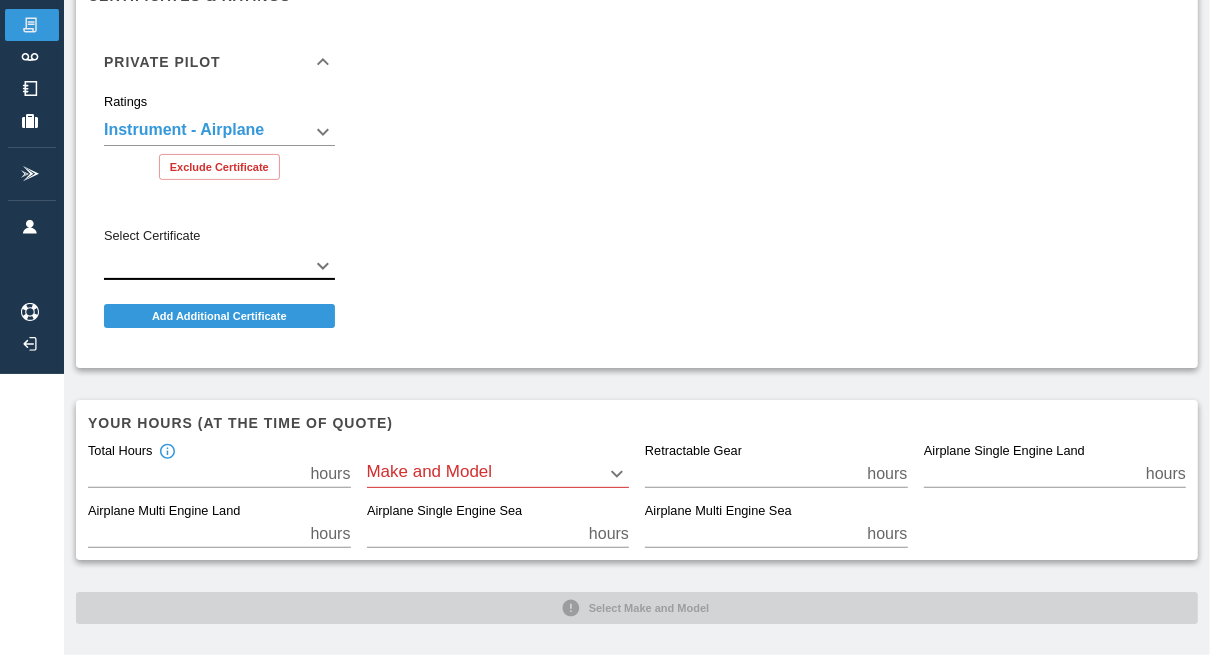 scroll, scrollTop: 291, scrollLeft: 0, axis: vertical 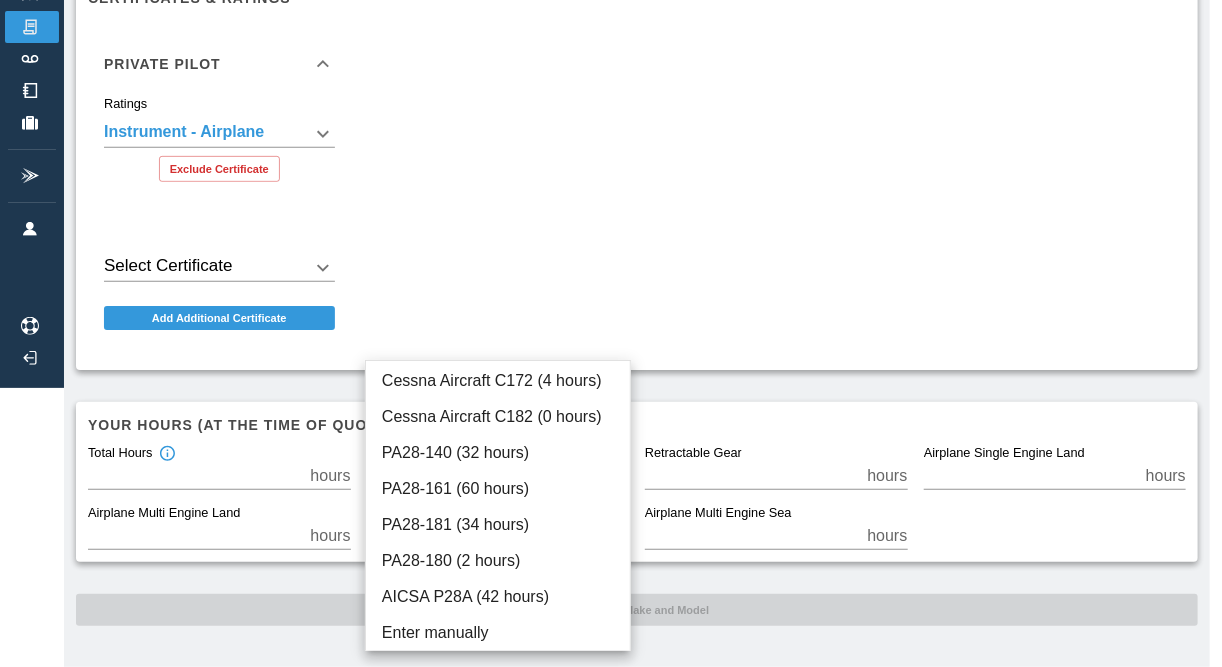 click on "**********" at bounding box center [611, 54] 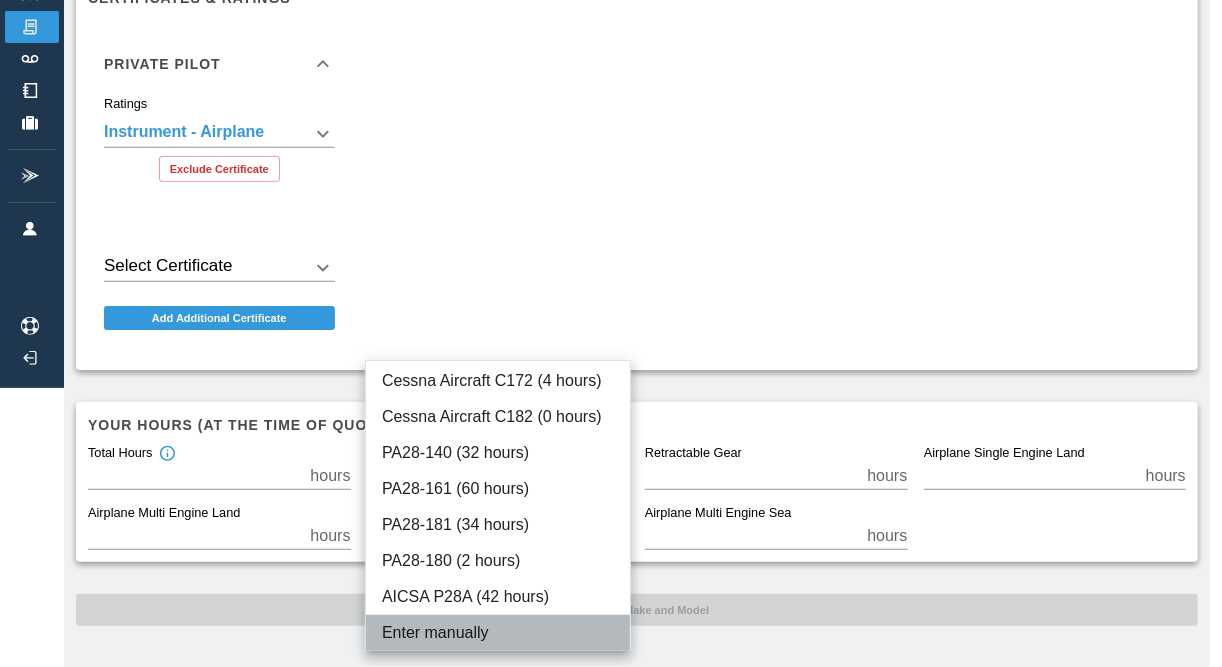 click on "Enter manually" at bounding box center [498, 633] 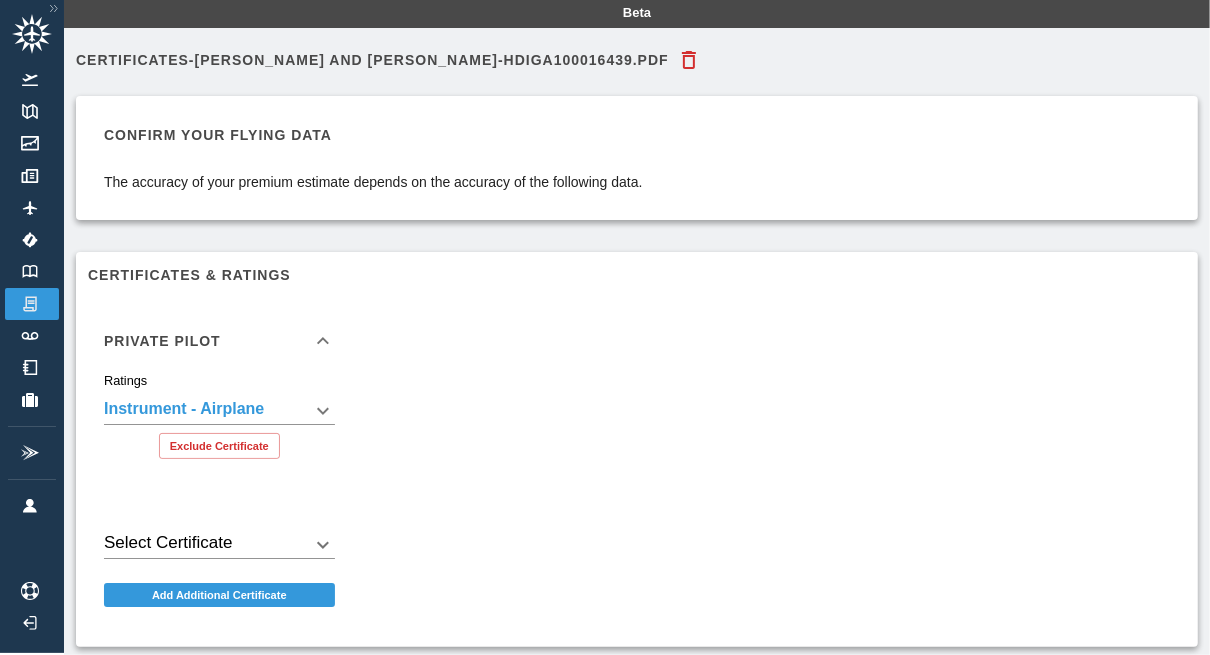 scroll, scrollTop: 291, scrollLeft: 0, axis: vertical 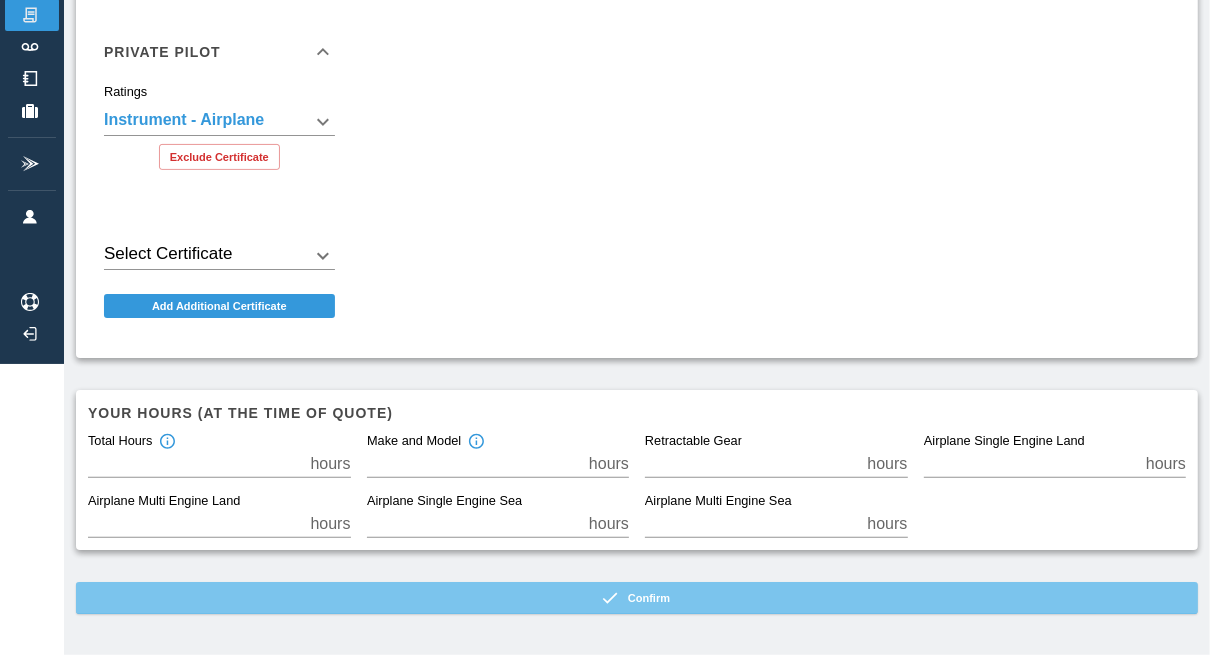 click on "Confirm" at bounding box center (637, 598) 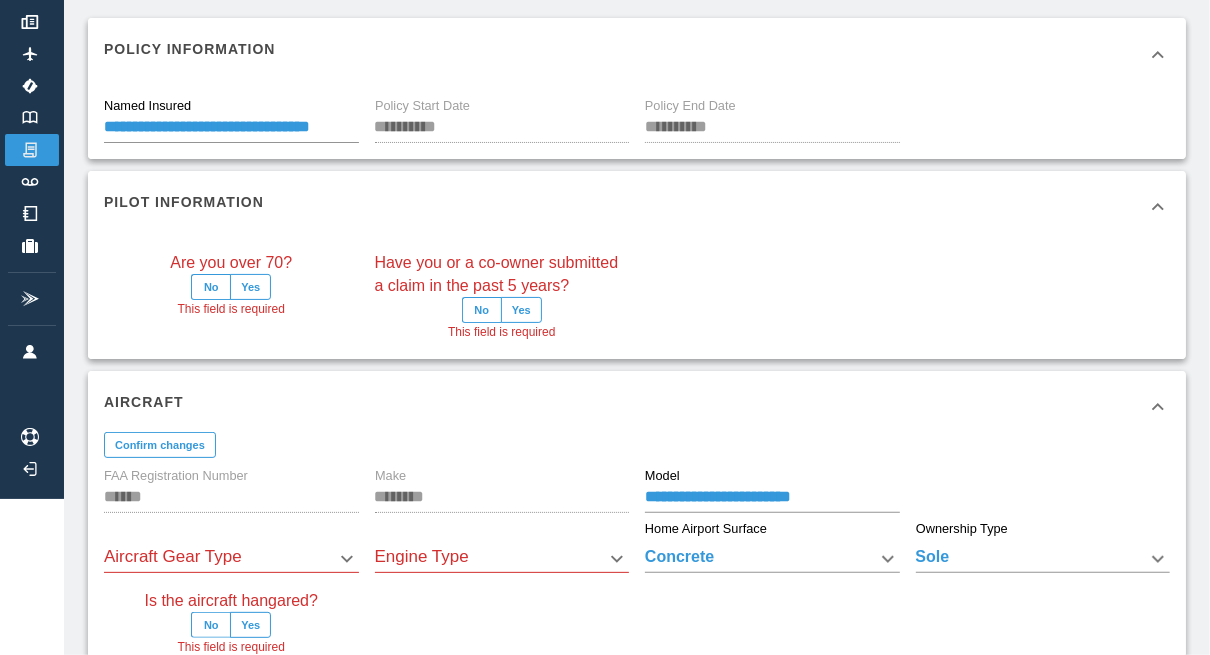 scroll, scrollTop: 159, scrollLeft: 0, axis: vertical 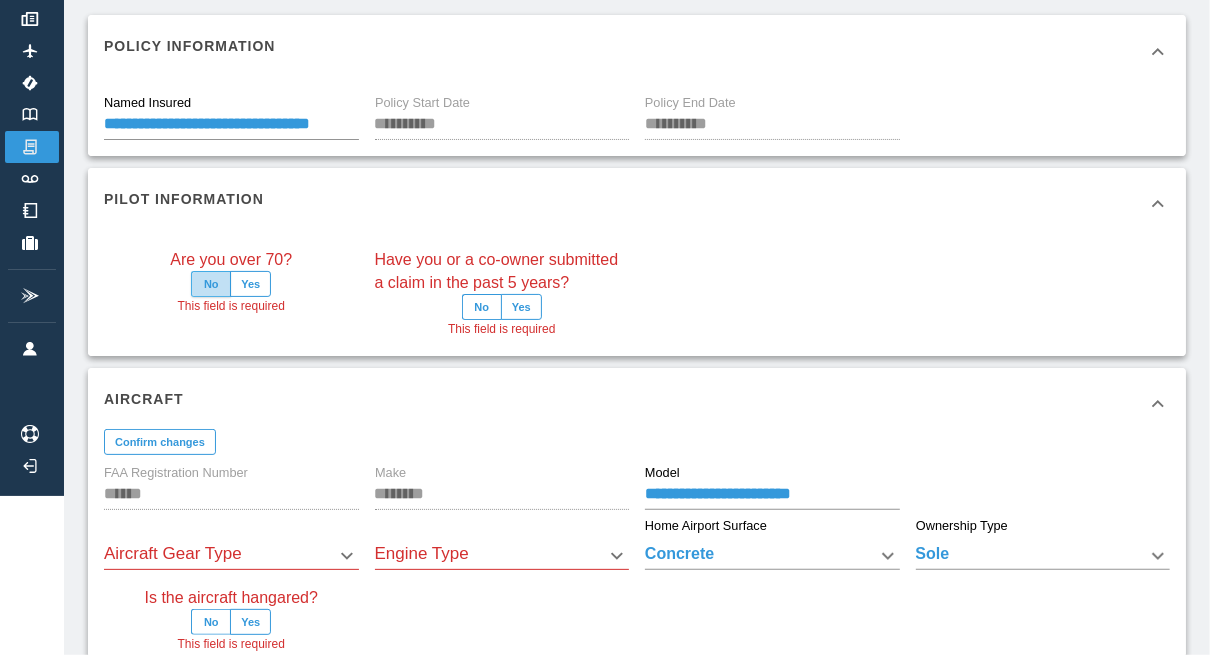 click on "No" at bounding box center (211, 284) 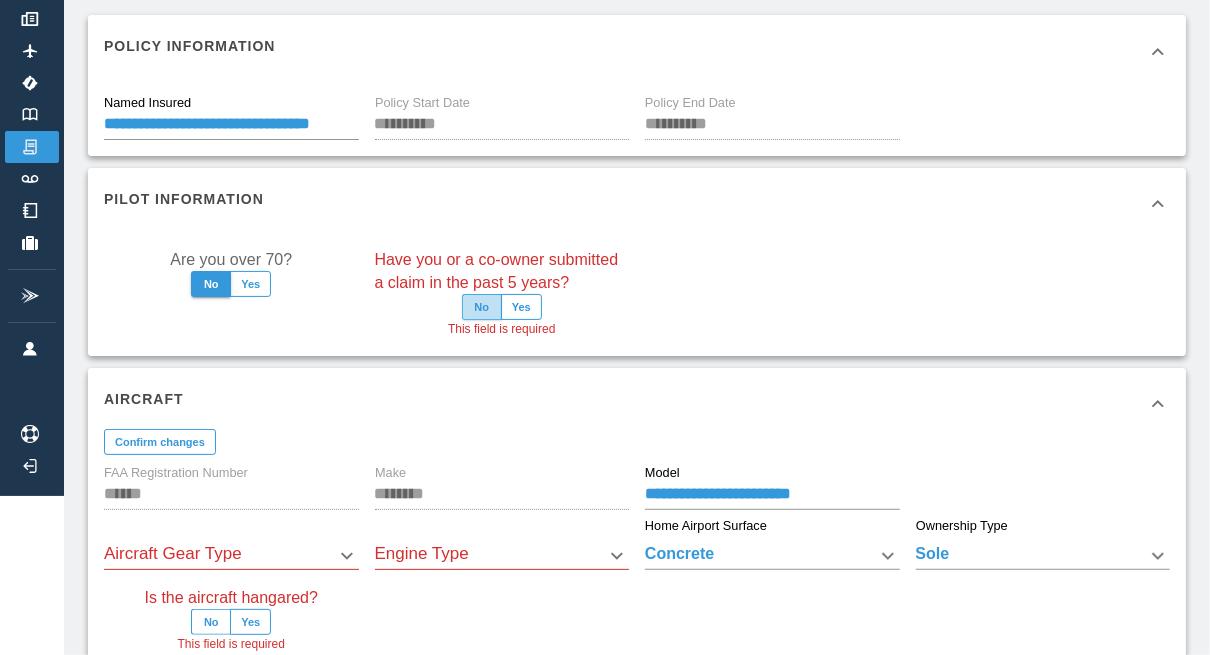click on "No" at bounding box center [482, 307] 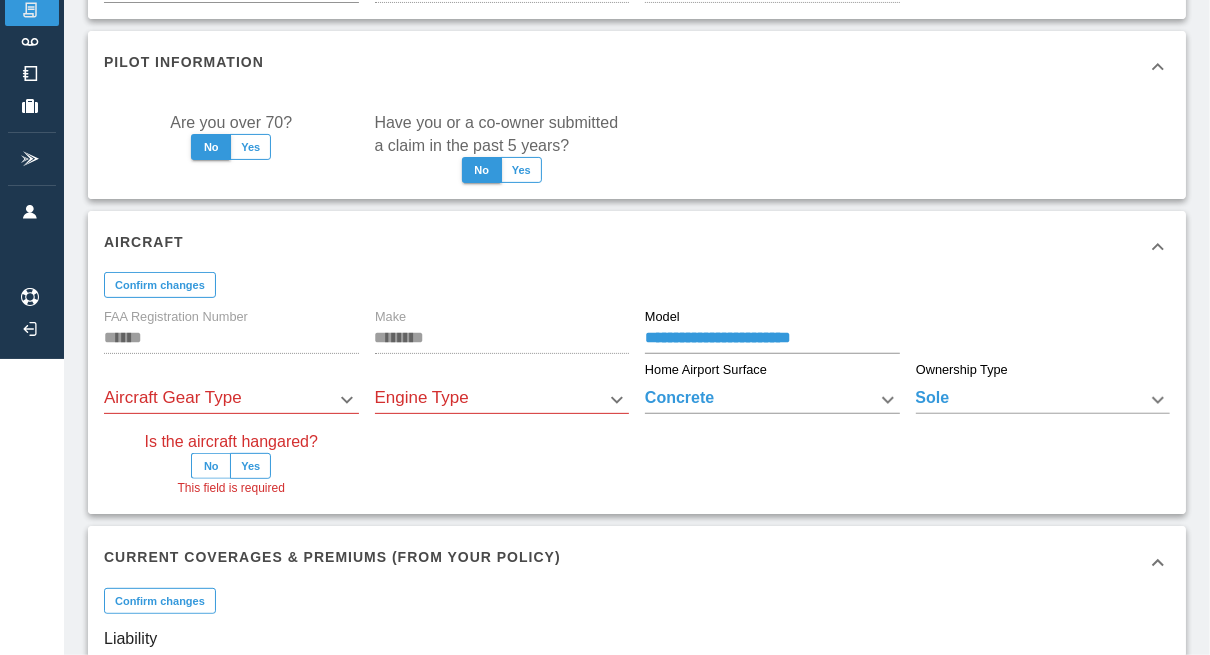 scroll, scrollTop: 296, scrollLeft: 0, axis: vertical 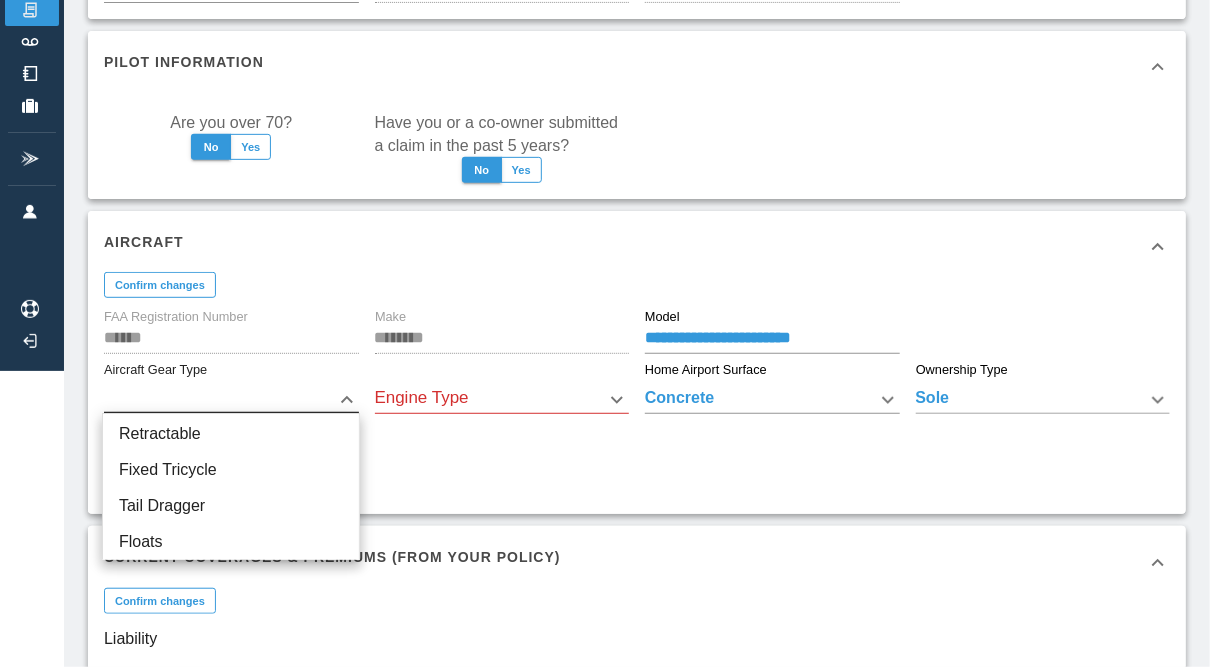 click on "**********" at bounding box center [611, 37] 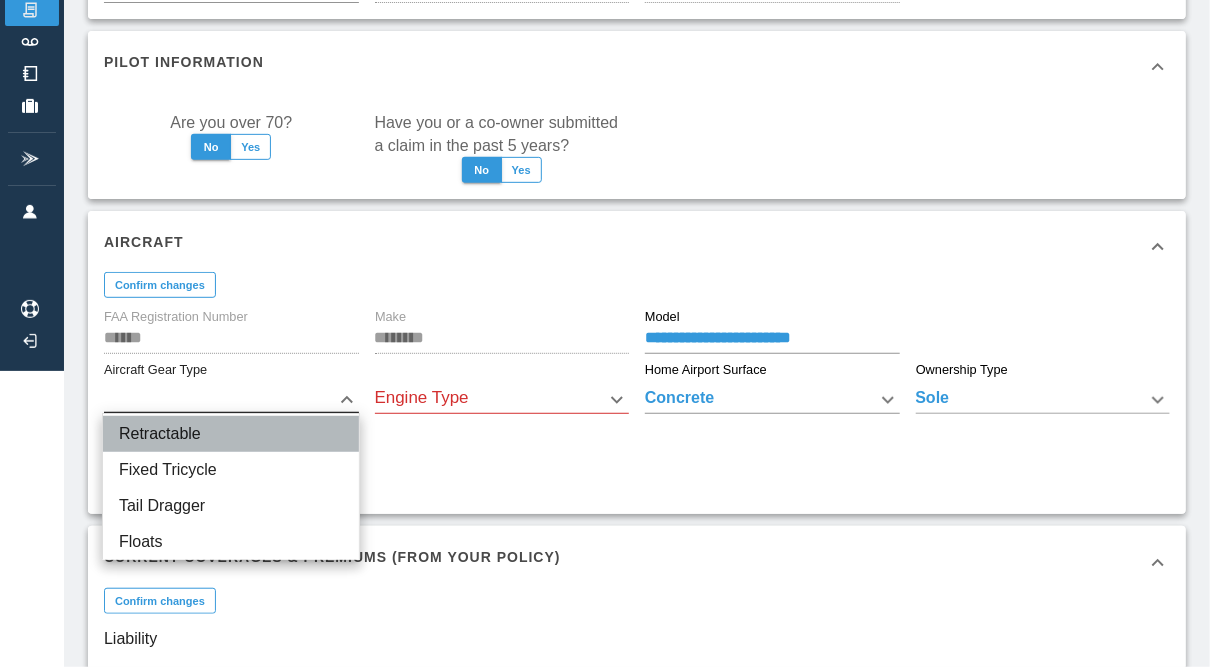 click on "Retractable" at bounding box center (231, 434) 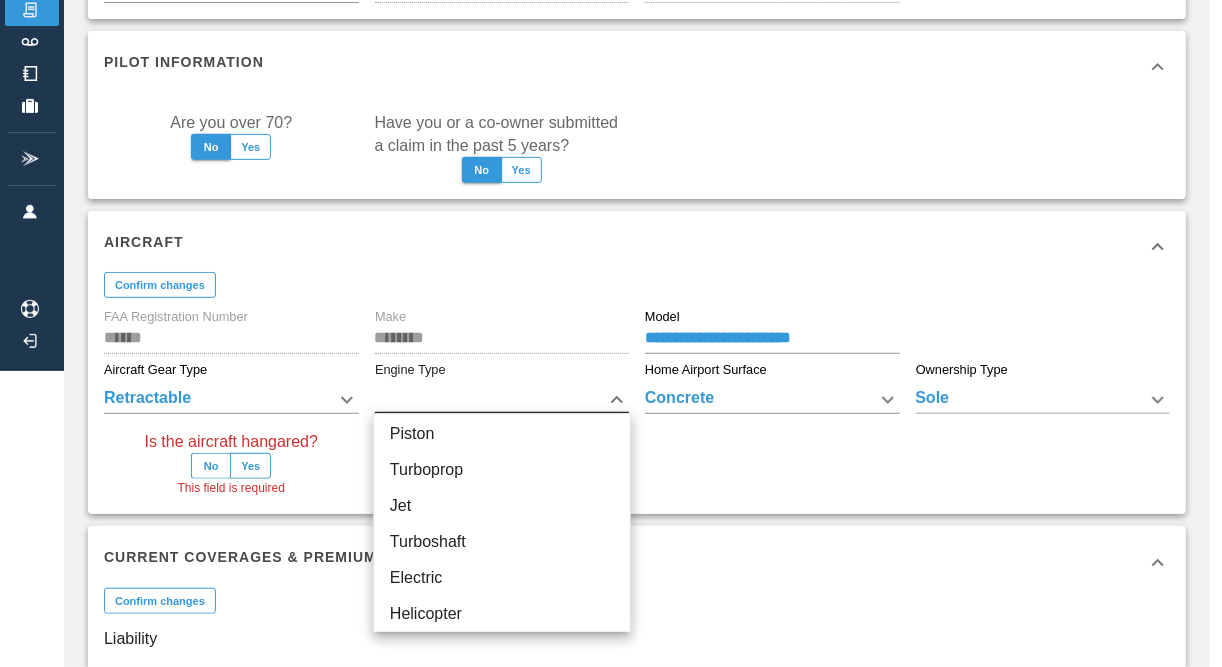 click on "**********" at bounding box center [611, 37] 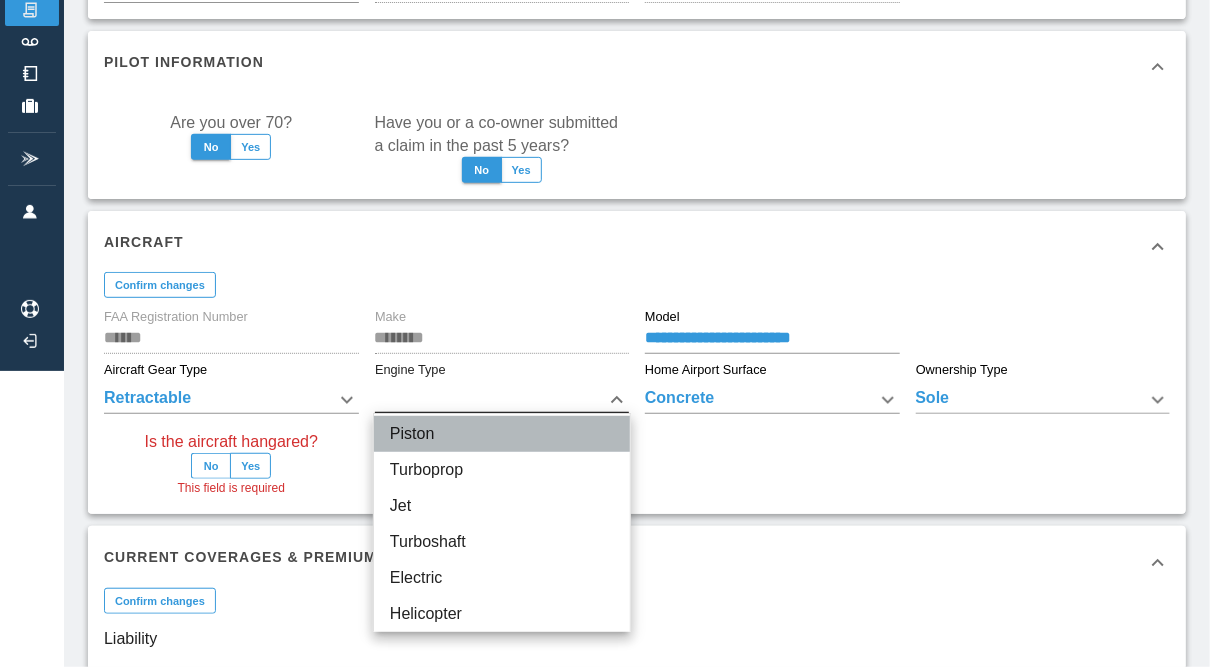 click on "Piston" at bounding box center (502, 434) 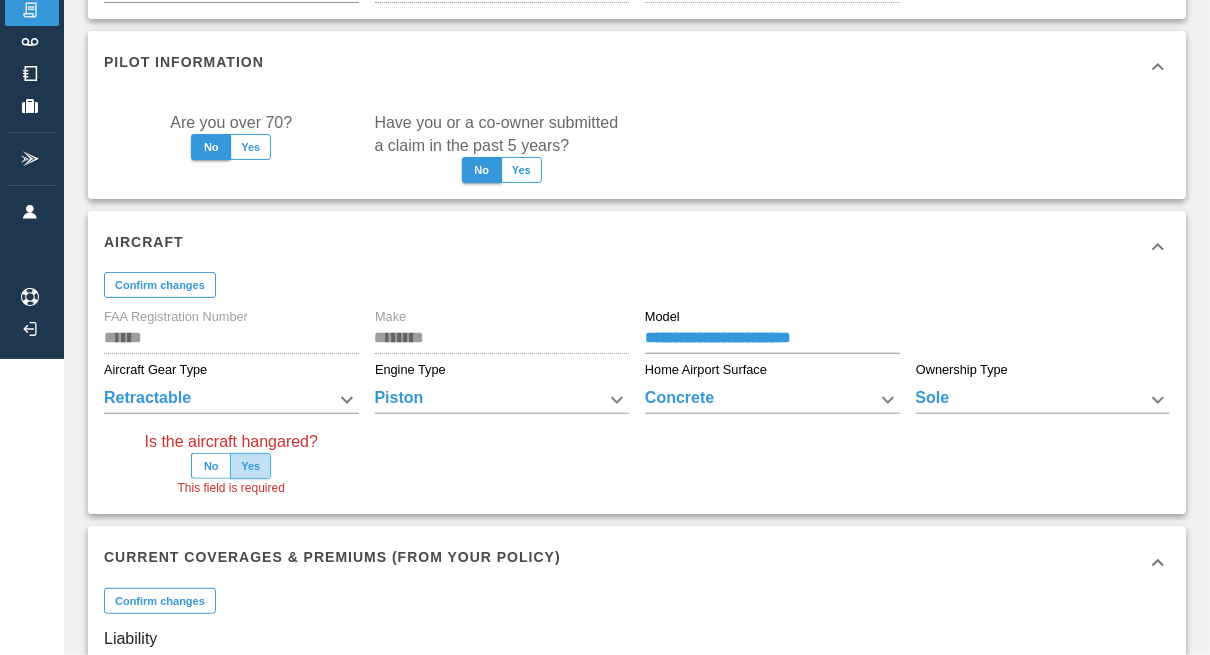 click on "Yes" at bounding box center (250, 466) 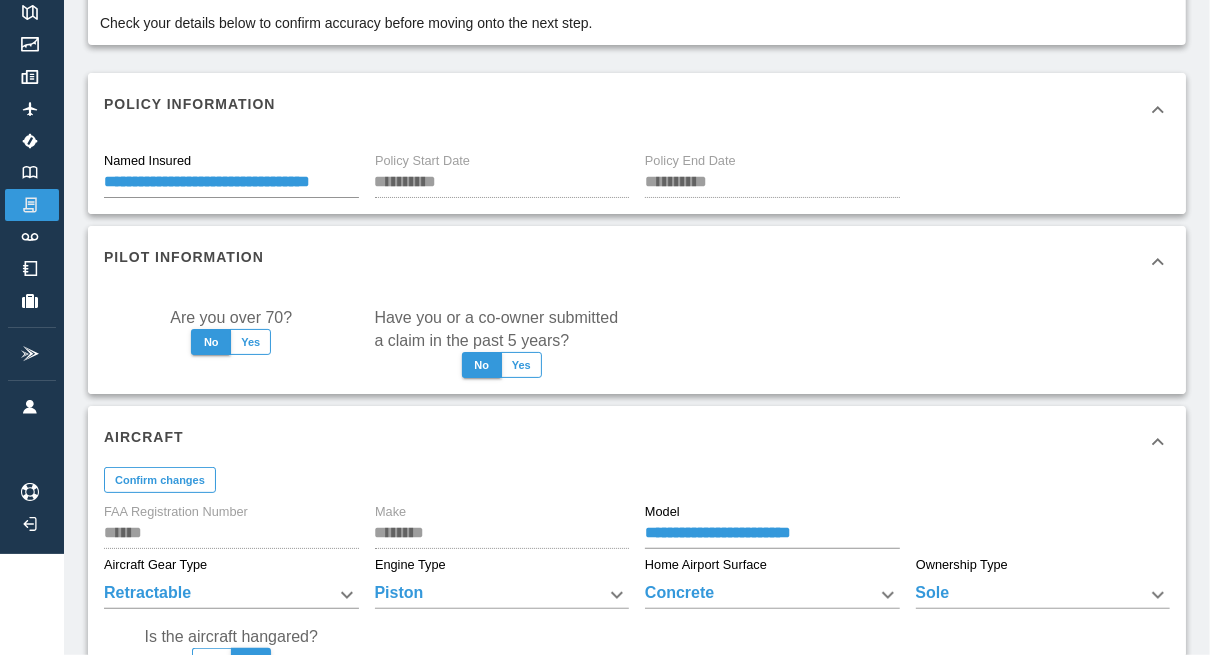 scroll, scrollTop: 0, scrollLeft: 0, axis: both 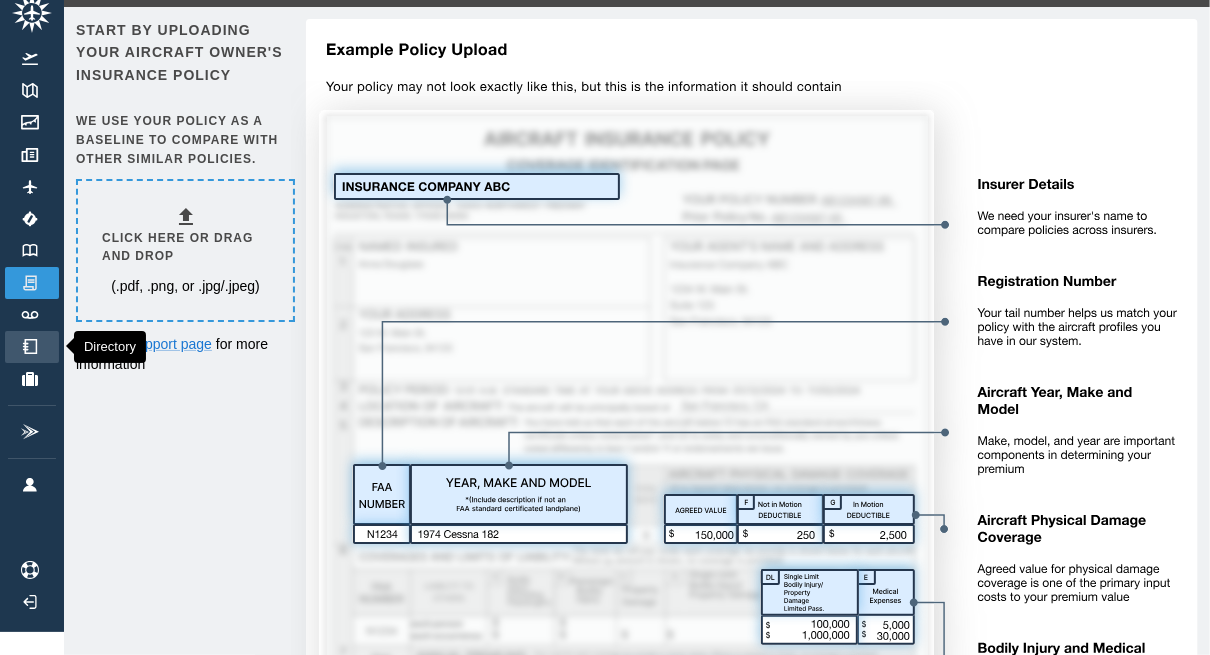 click on "Directory" at bounding box center (32, 347) 